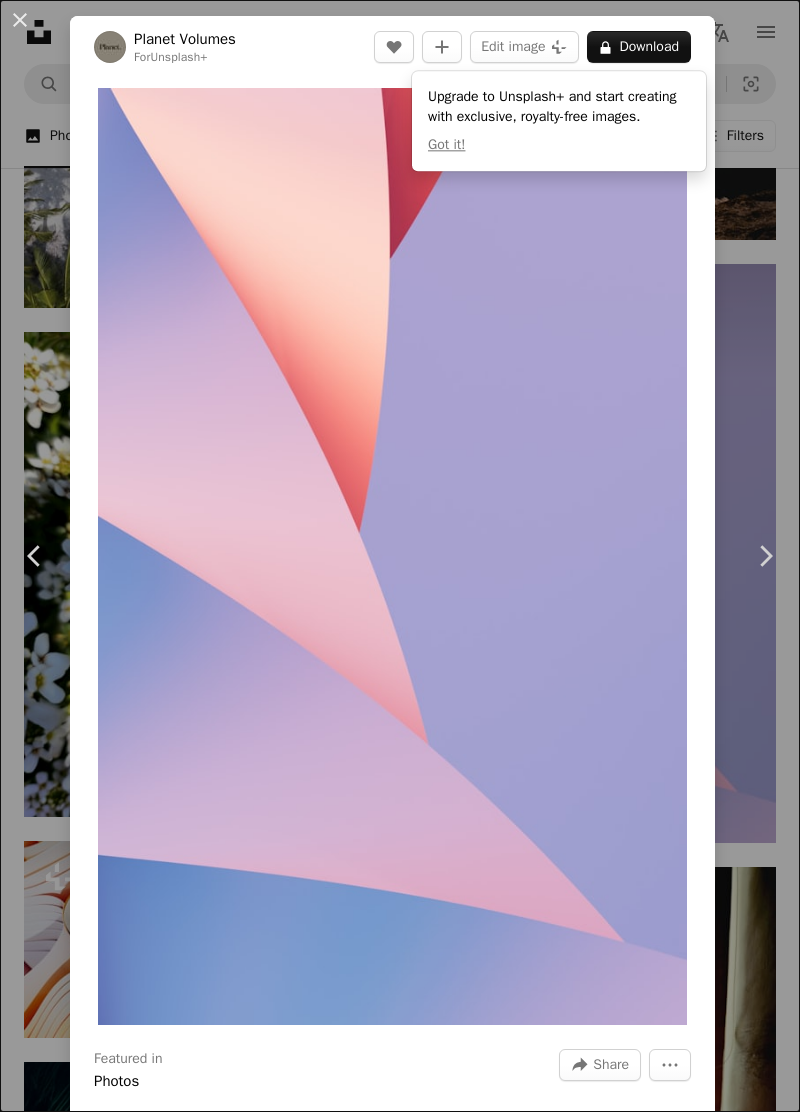 scroll, scrollTop: 25274, scrollLeft: 0, axis: vertical 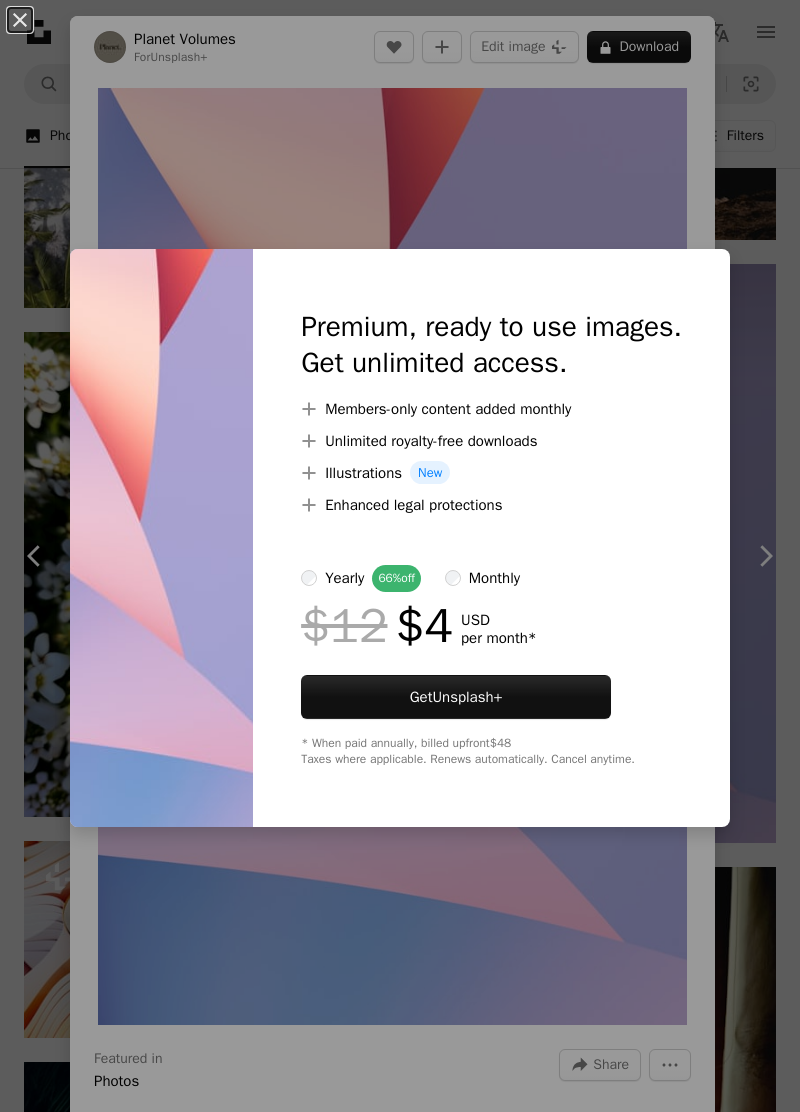 click on "An X shape Premium, ready to use images. Get unlimited access. A plus sign Members-only content added monthly A plus sign Unlimited royalty-free downloads A plus sign Illustrations  New A plus sign Enhanced legal protections yearly 66%  off monthly $12   $4 USD per month * Get  Unsplash+ * When paid annually, billed upfront  $48 Taxes where applicable. Renews automatically. Cancel anytime." at bounding box center [400, 556] 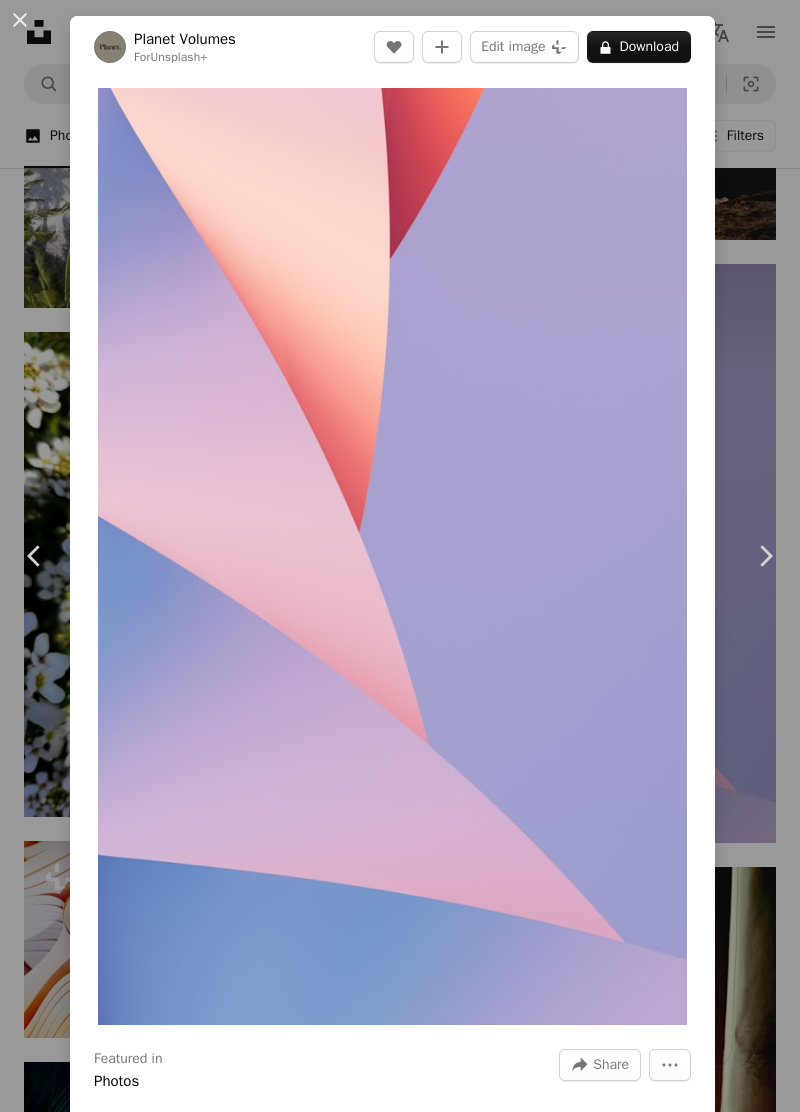 click on "Chevron right" at bounding box center (765, 556) 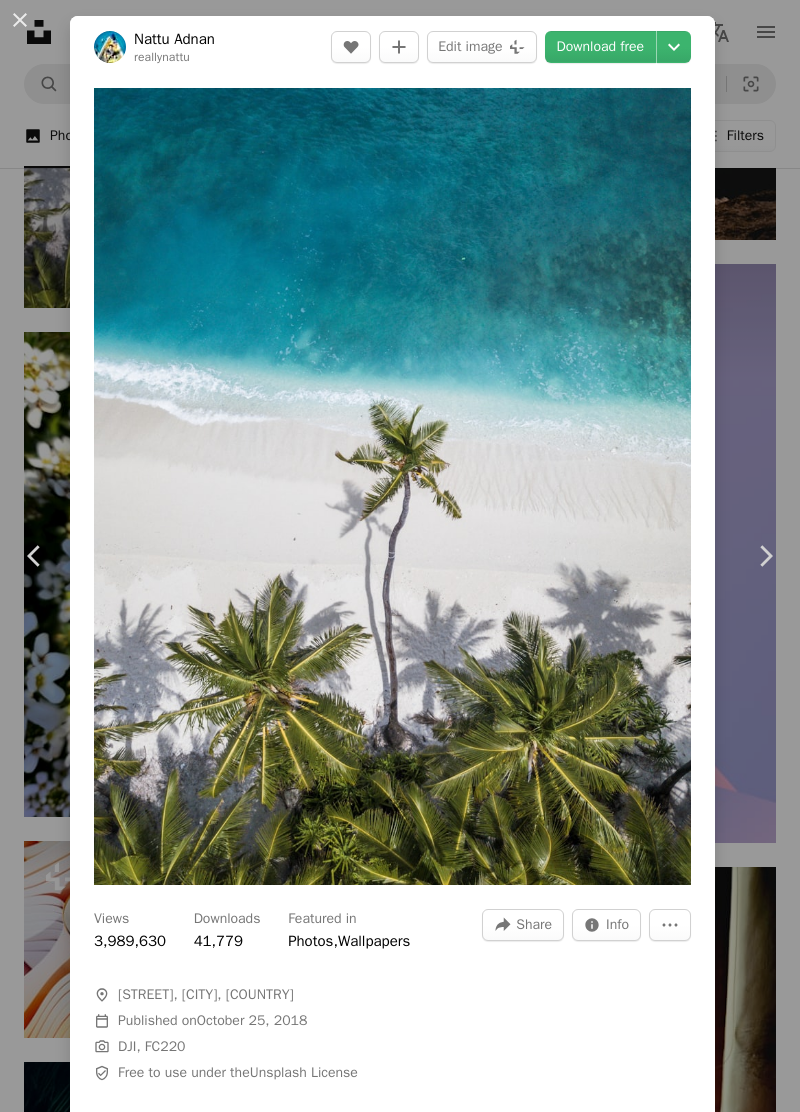 click on "An X shape Chevron left Chevron right [FIRST] [LAST] reallynattu A heart A plus sign Edit image   Plus sign for Unsplash+ Download free Chevron down Zoom in Views 3,989,630 Downloads 41,779 Featured in Photos ,  Wallpapers A forward-right arrow Share Info icon Info More Actions A map marker [STREET], [CITY], [COUNTRY] Calendar outlined Published on  October 25, 2018 Camera DJI, FC220 Safety Free to use under the  Unsplash License iphone wallpaper phone wallpaper ipad wallpaper android wallpaper tablet wallpaper ipad pro wallpaper samsung wallpaper apple watch wallpaper whatsapp wallpaper phone background pixel wallpaper wallpapers backgrounds home screen wallpaper samsung s9 wallpaper ipad mini wallpaper iphone xr wallpaper iphone x wallpaper iphone 8 wallpaper hd wallpapers HD Wallpapers Browse premium related images on iStock  |  Save 20% with code UNSPLASH20 View more on iStock  ↗ Related images A heart A plus sign [FIRST] [LAST] Arrow pointing down A heart A plus sign [FIRST] [LAST] A heart For" at bounding box center [400, 556] 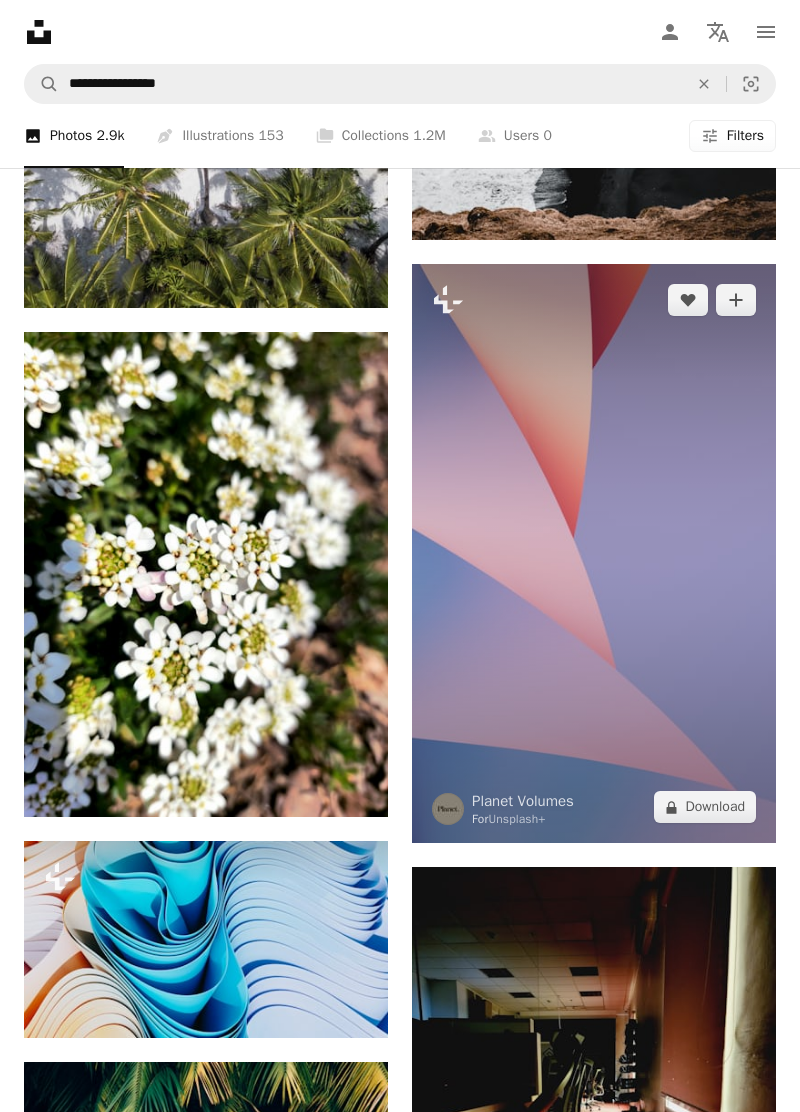 click at bounding box center [594, 553] 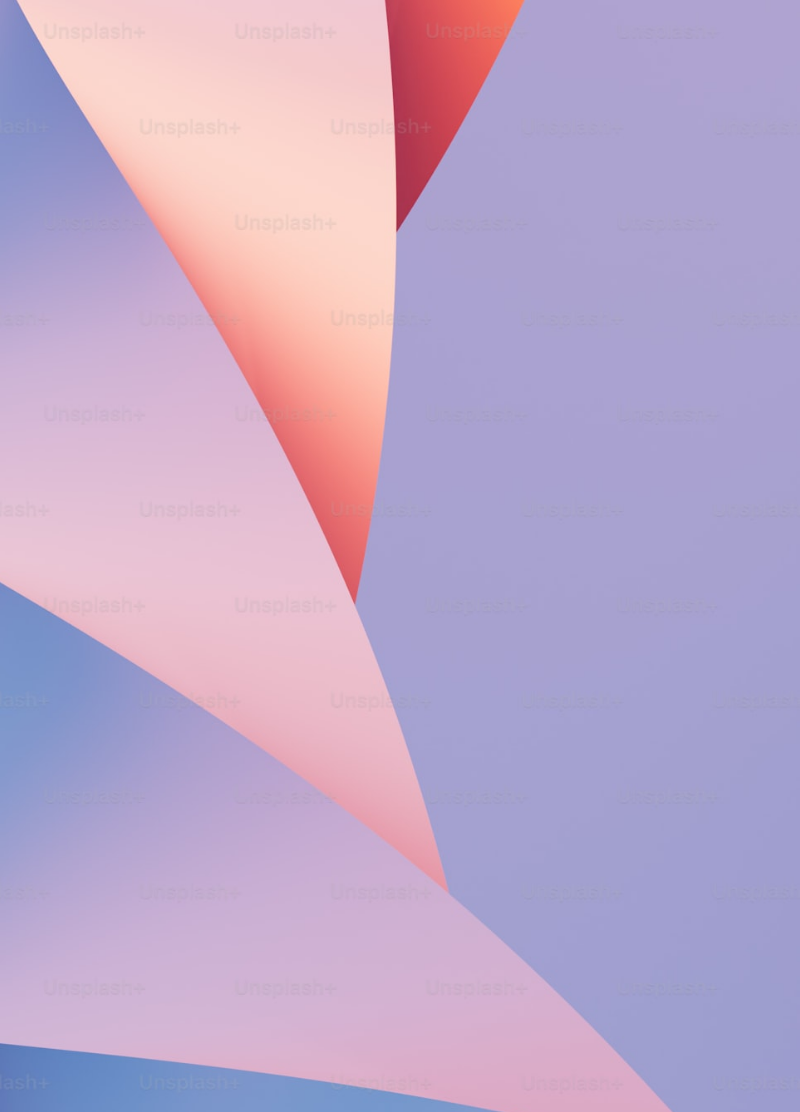 scroll, scrollTop: 82, scrollLeft: 0, axis: vertical 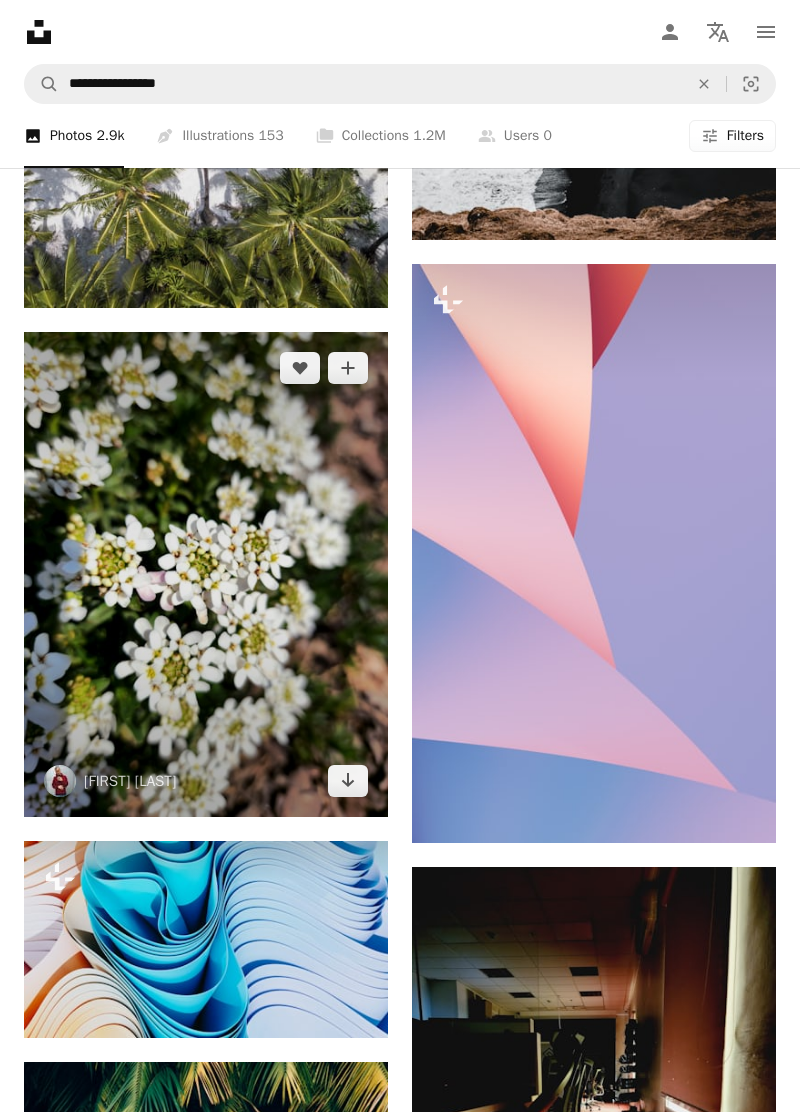 click at bounding box center (206, 574) 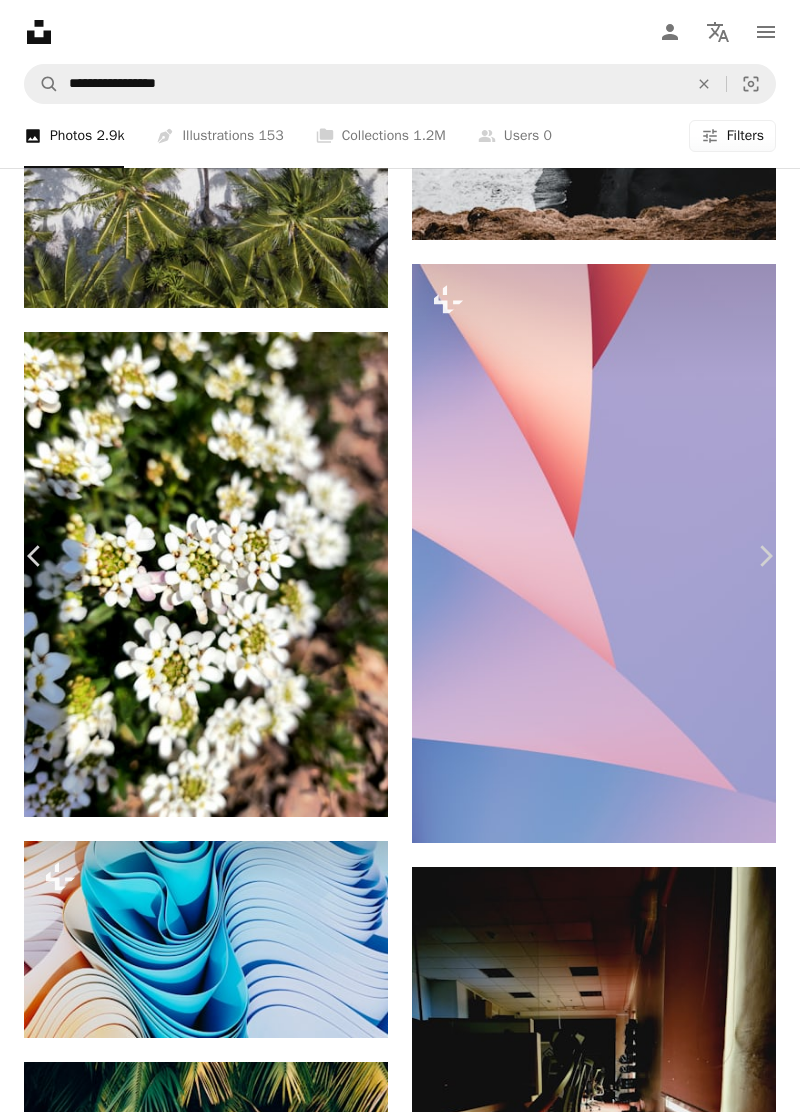 click 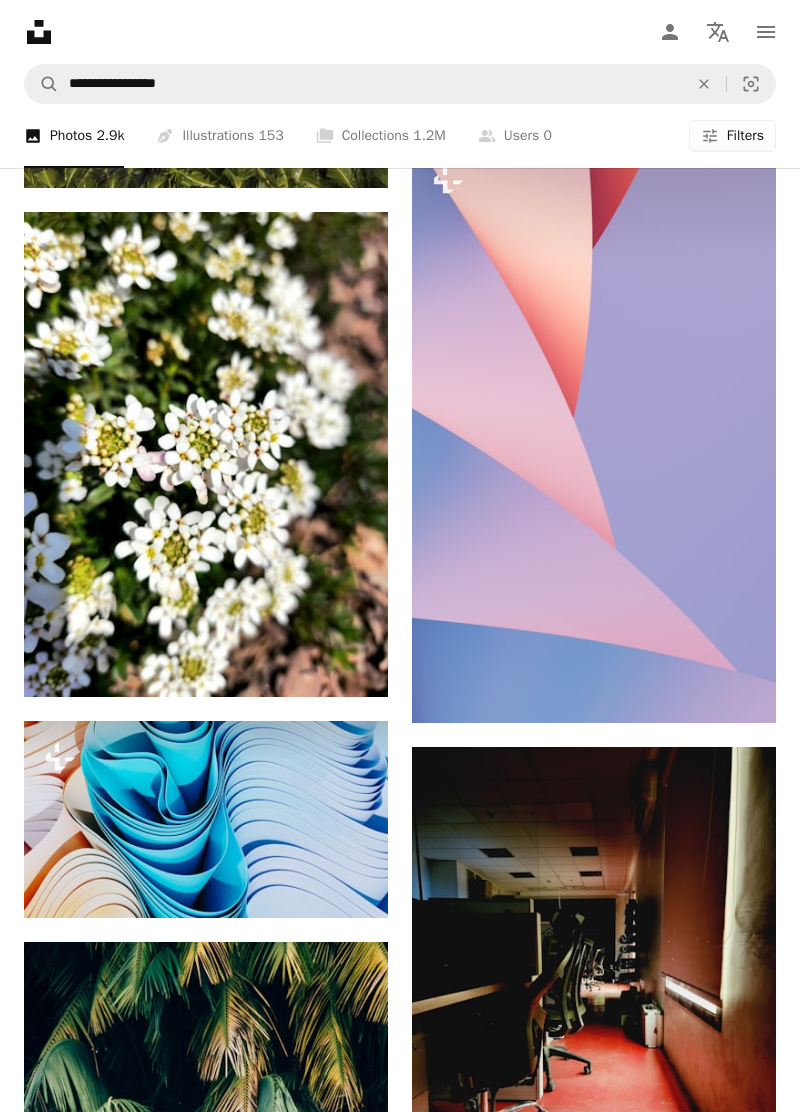 scroll, scrollTop: 25388, scrollLeft: 0, axis: vertical 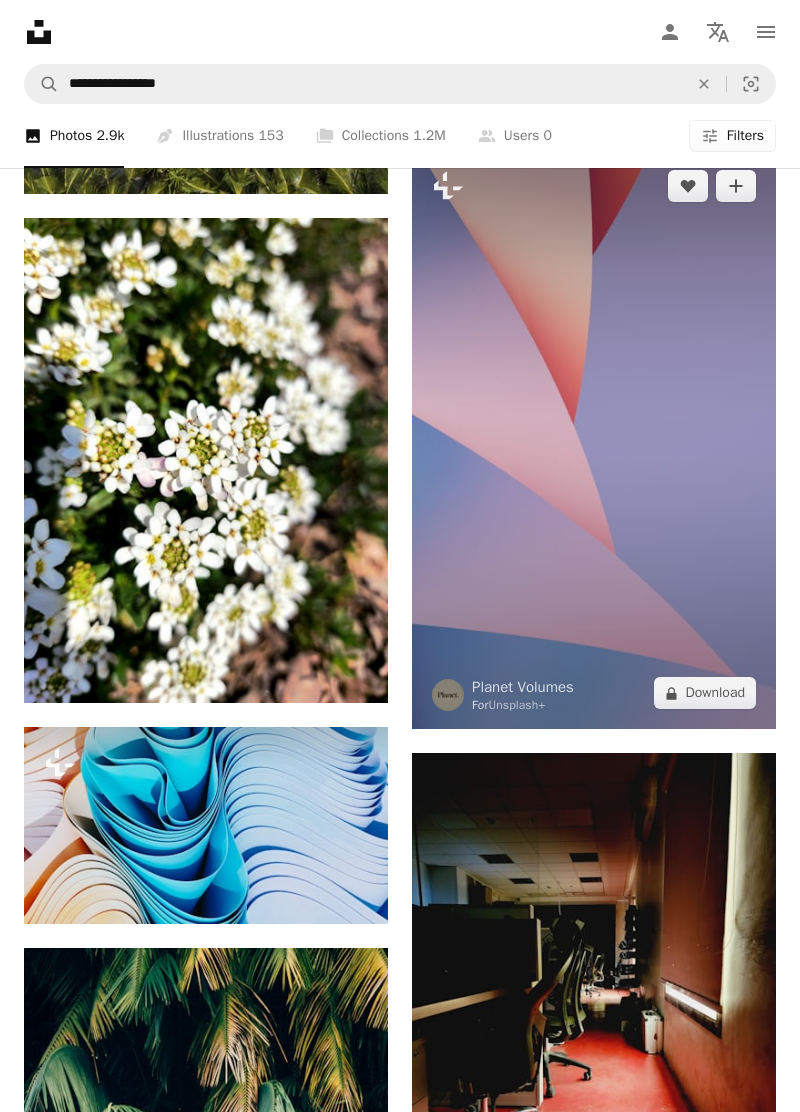 click at bounding box center [594, 439] 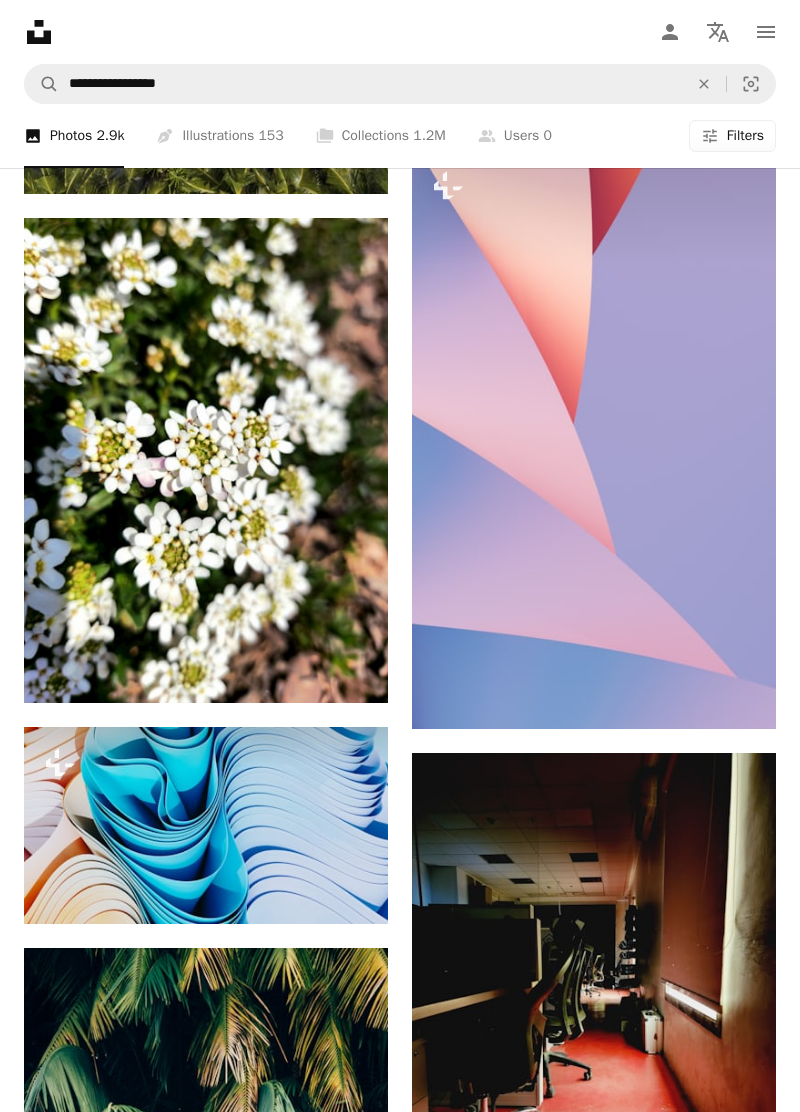click on "An X shape Join Unsplash Already have an account?  Login First name Last name Email Username  (only letters, numbers and underscores) Password  (min. 8 char) Join By joining, you agree to the  Terms  and  Privacy Policy ." at bounding box center [400, 7421] 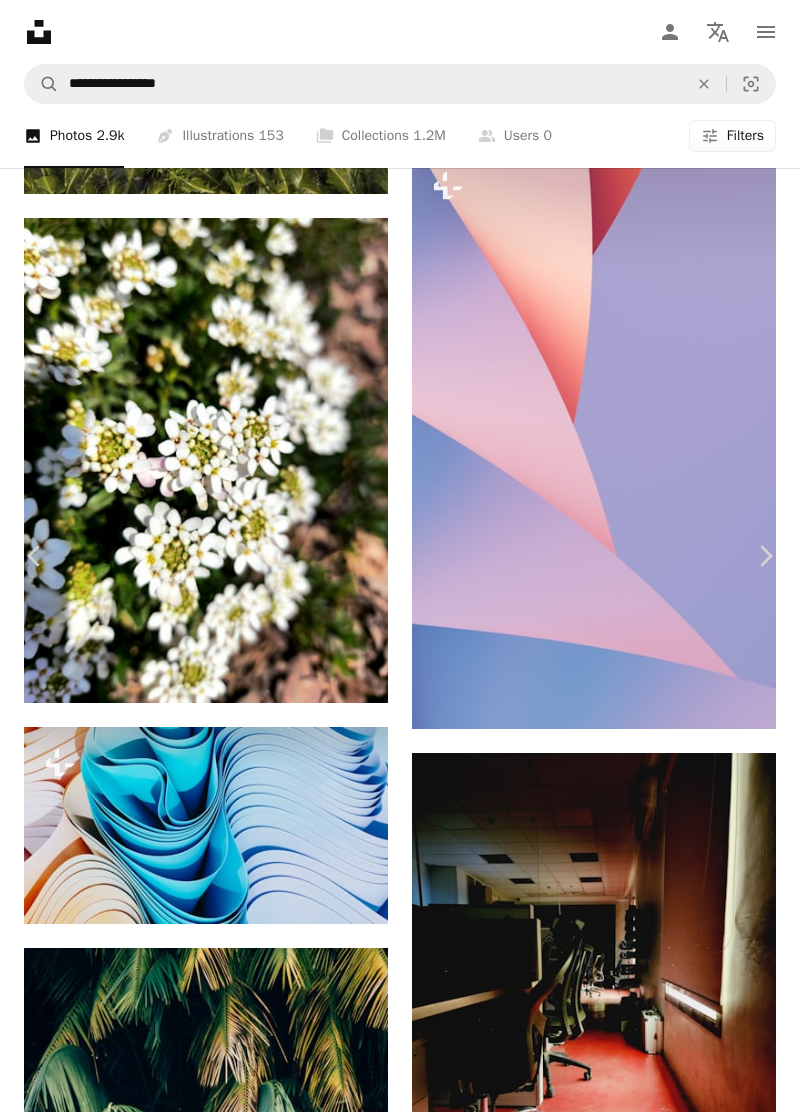 scroll, scrollTop: 26872, scrollLeft: 0, axis: vertical 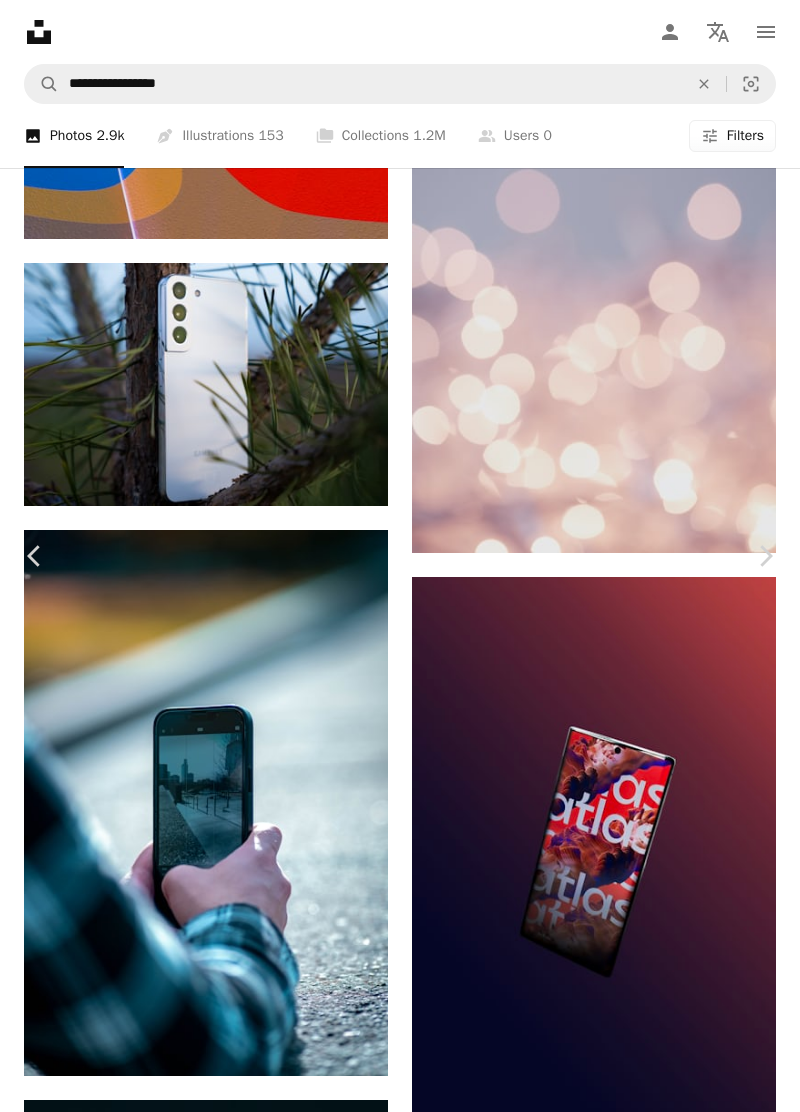 click on "Chevron right" at bounding box center (765, 556) 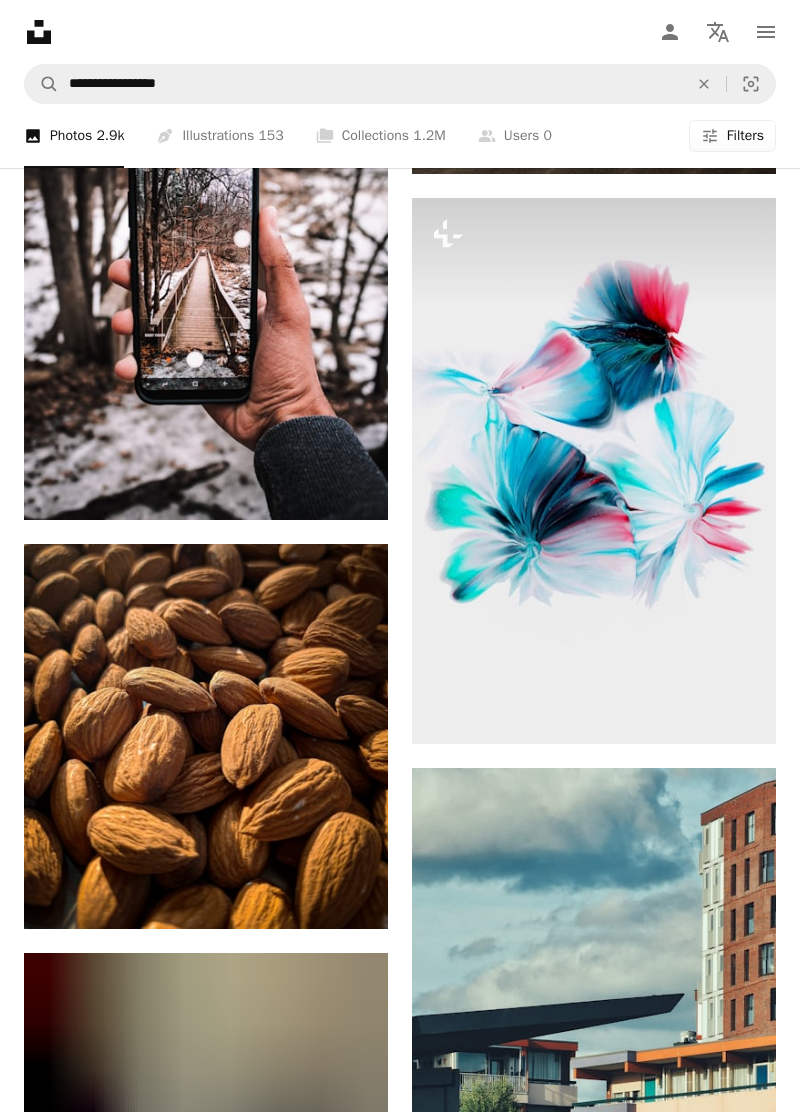 scroll, scrollTop: 50279, scrollLeft: 0, axis: vertical 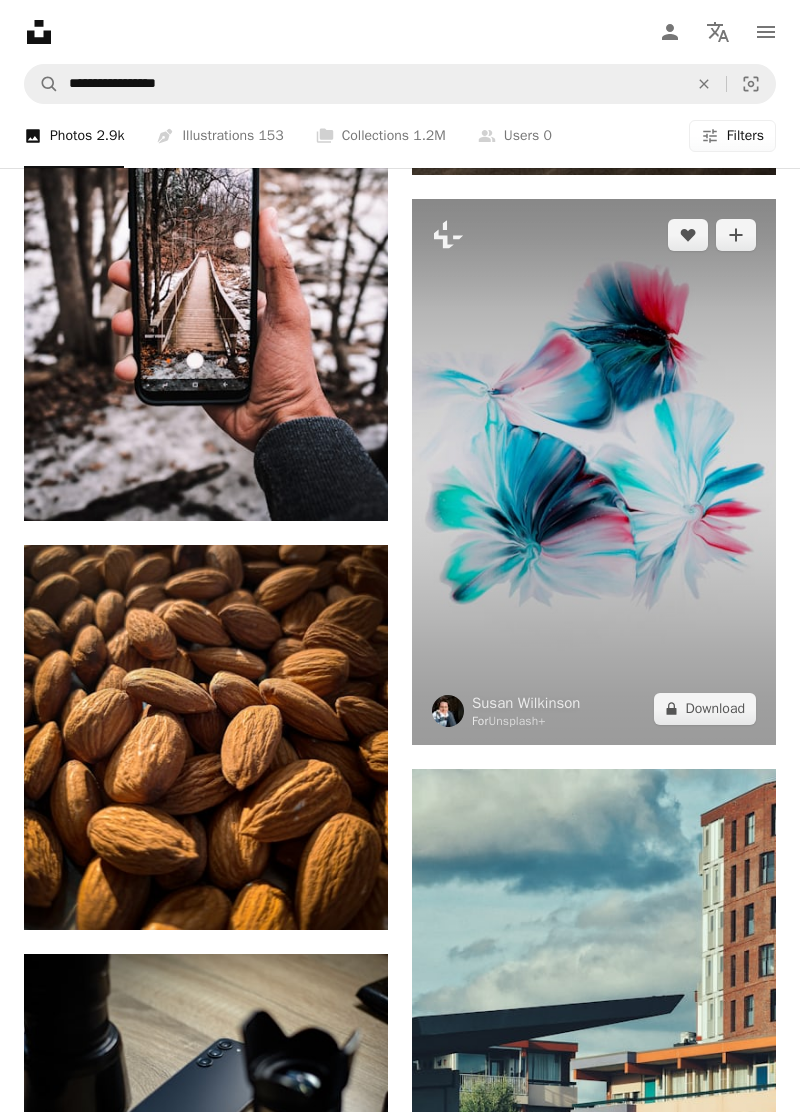 click at bounding box center [594, 472] 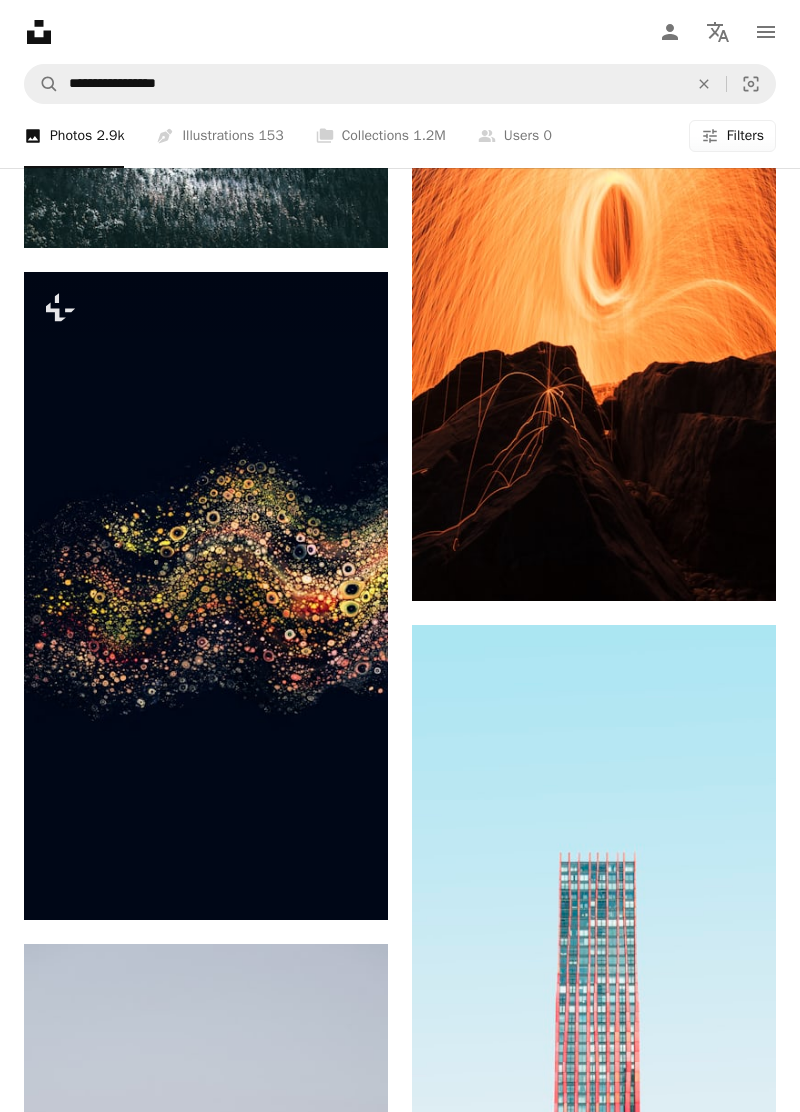scroll, scrollTop: 51802, scrollLeft: 0, axis: vertical 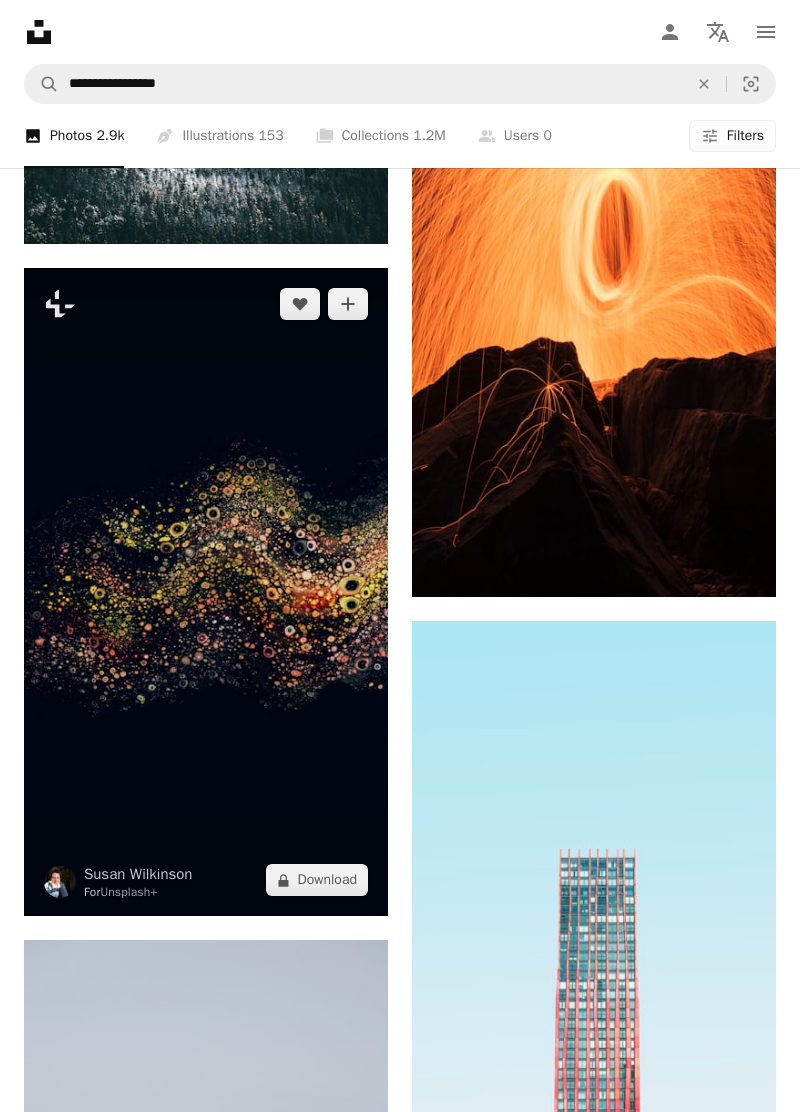 click at bounding box center [206, 592] 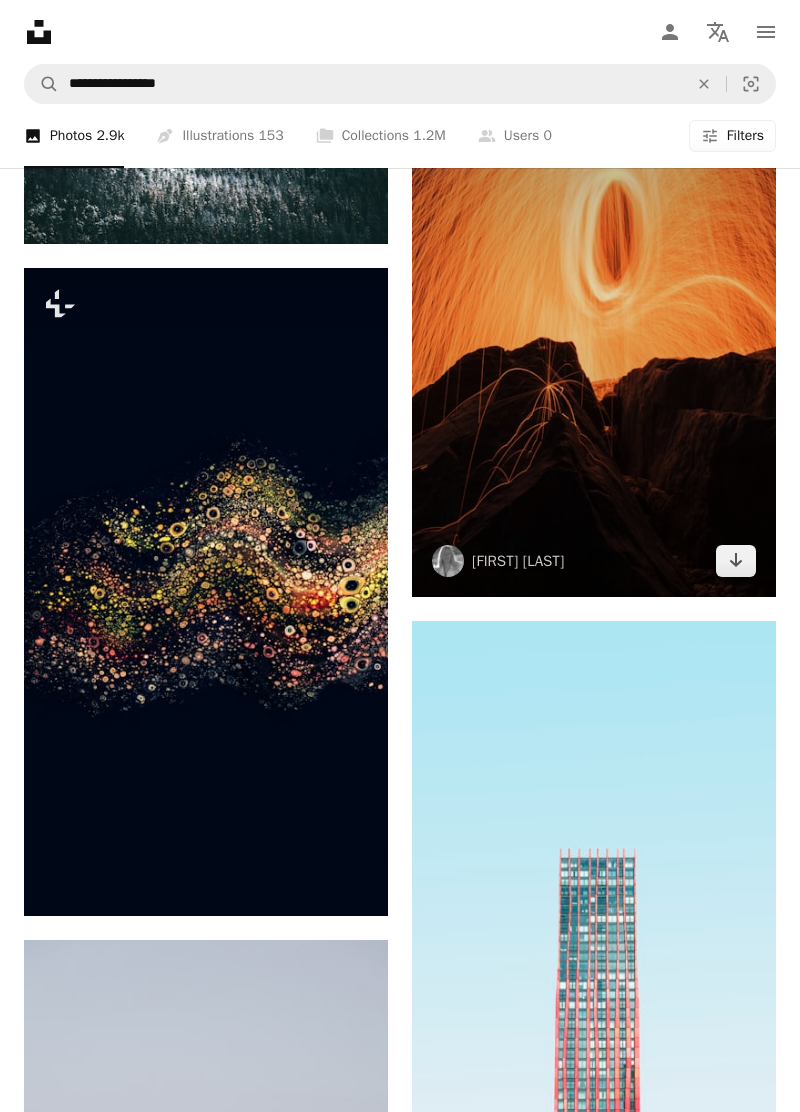 click at bounding box center (594, 324) 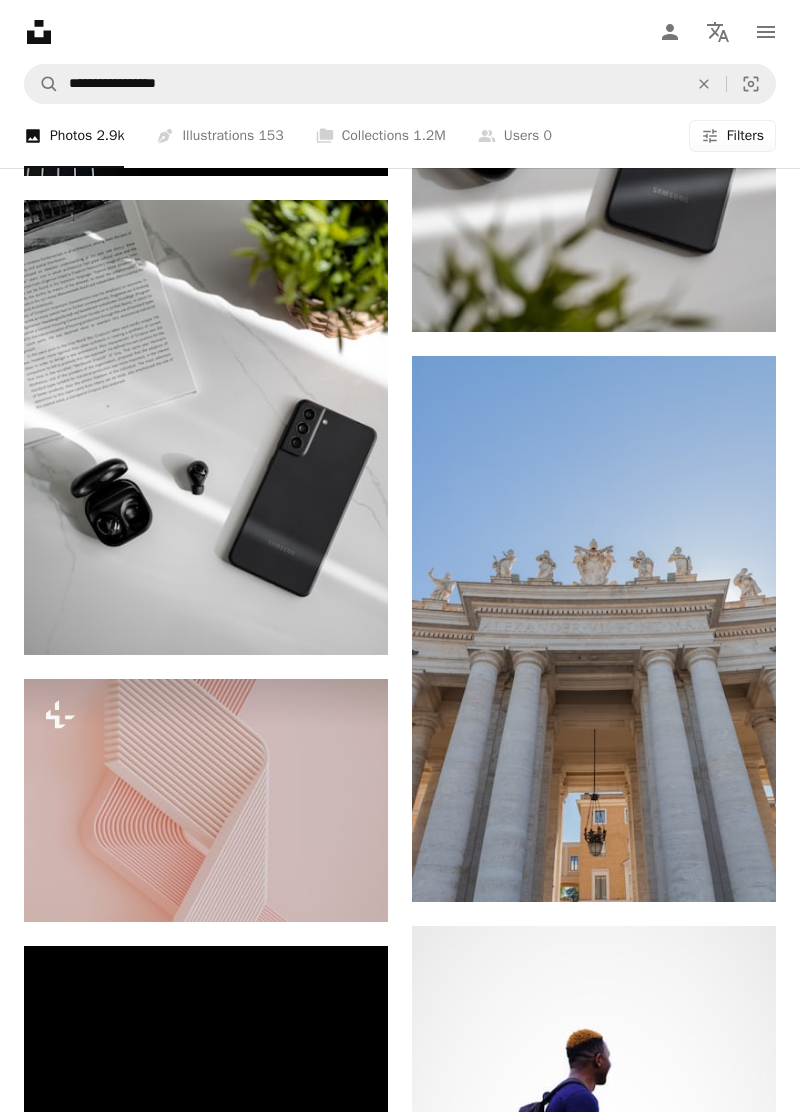 scroll, scrollTop: 51802, scrollLeft: 0, axis: vertical 